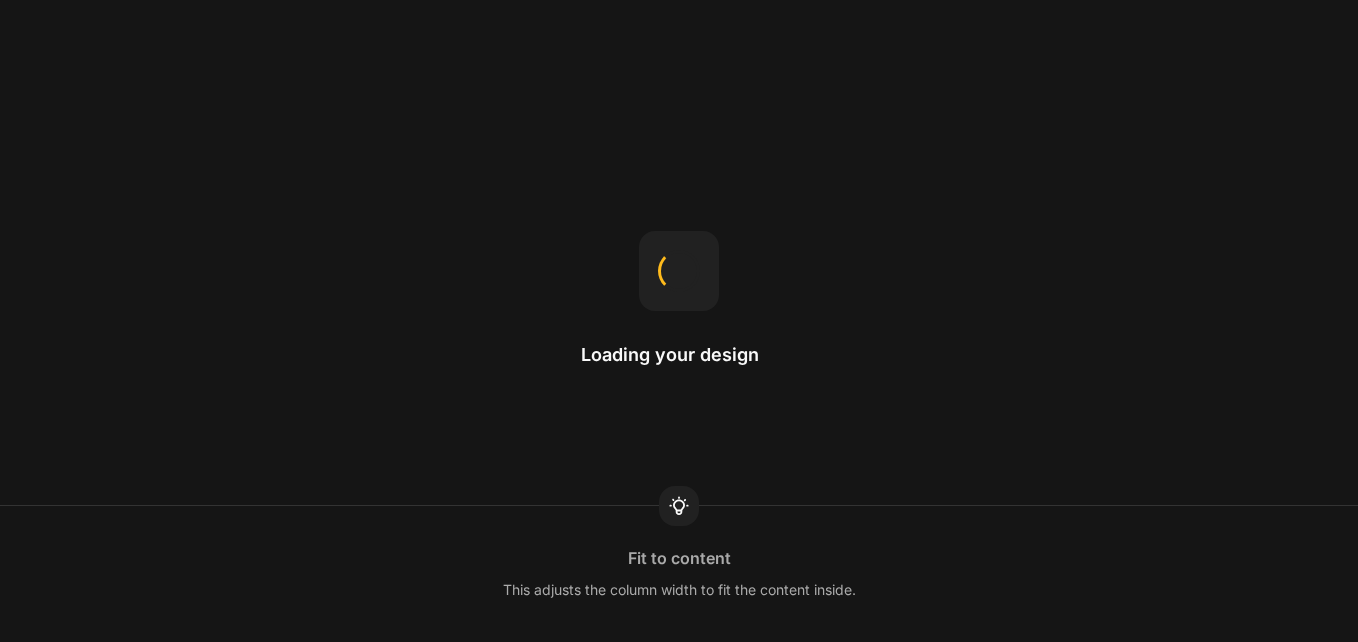 scroll, scrollTop: 0, scrollLeft: 0, axis: both 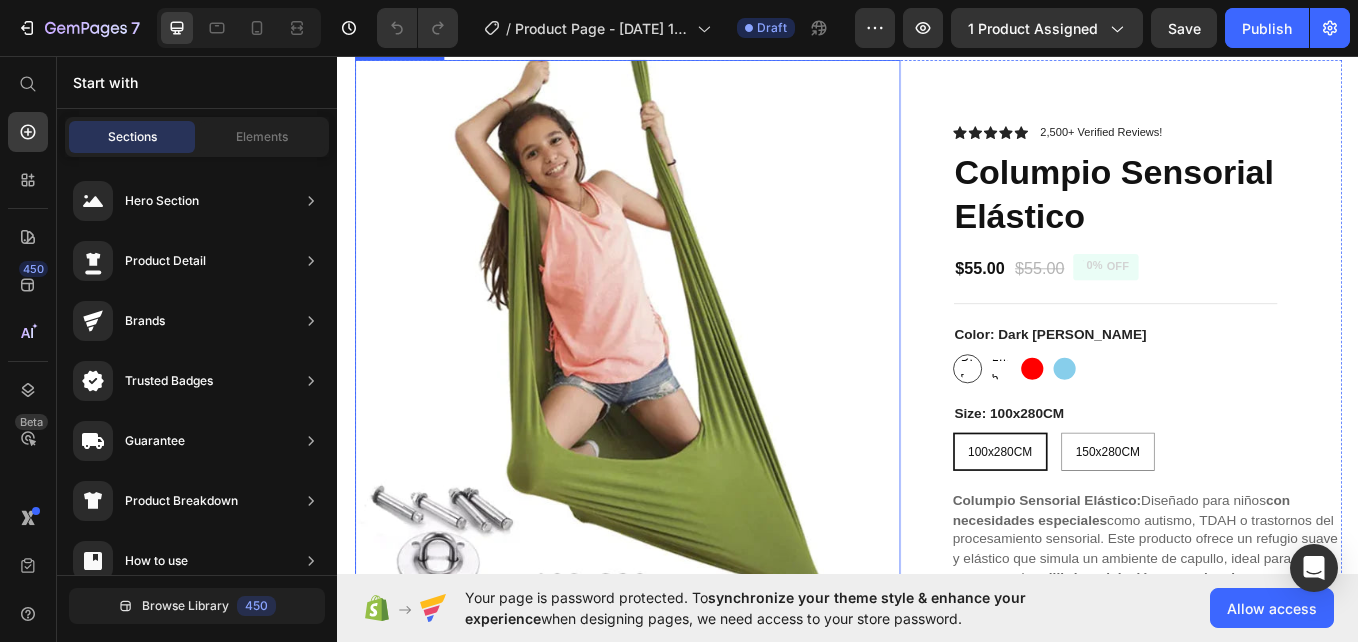 click at bounding box center [677, 380] 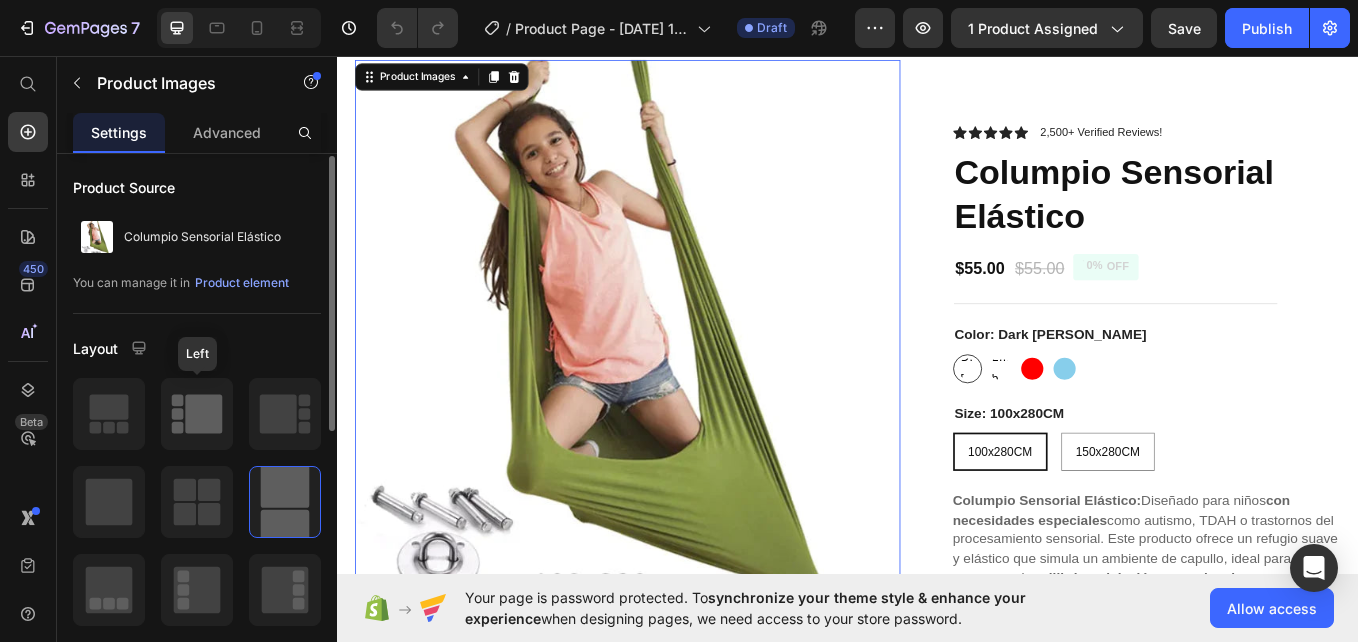 scroll, scrollTop: 0, scrollLeft: 0, axis: both 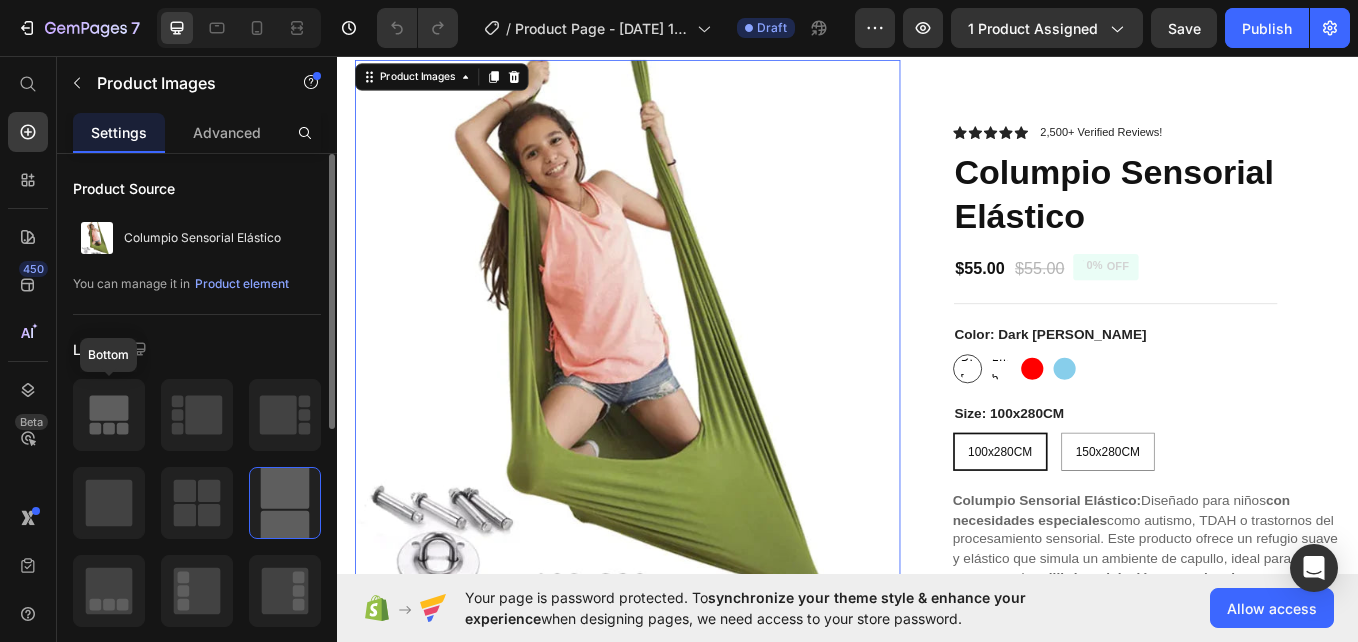 click 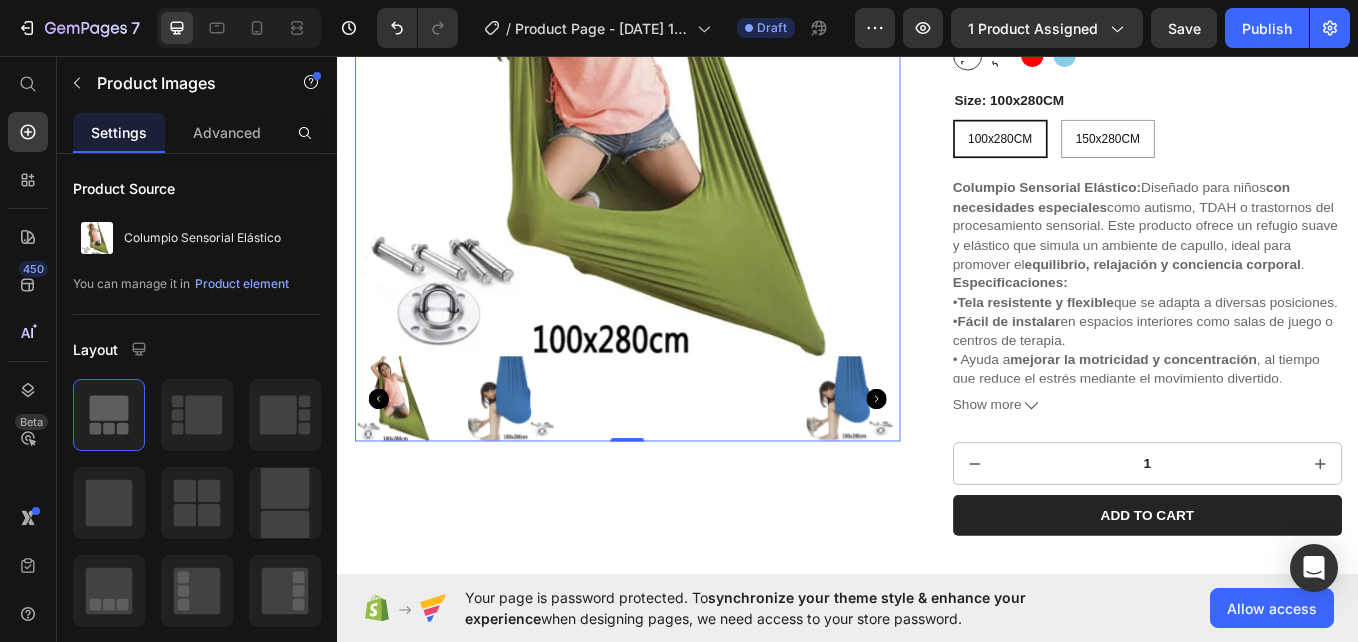 scroll, scrollTop: 403, scrollLeft: 0, axis: vertical 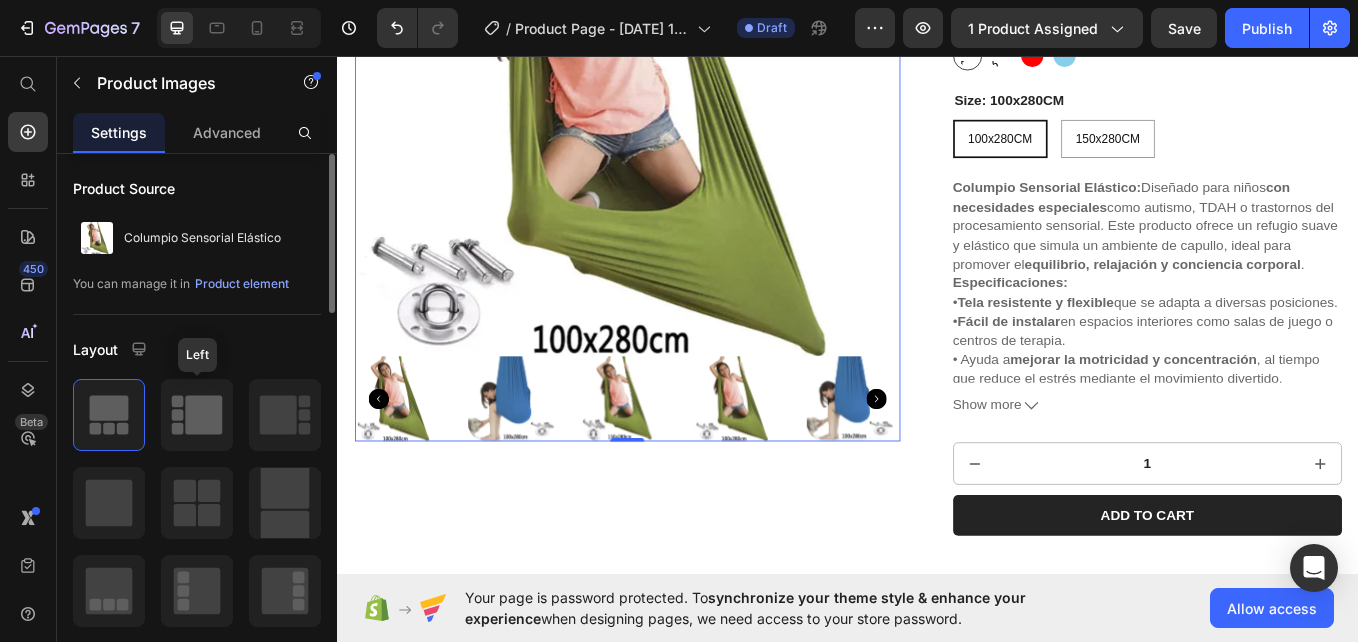click 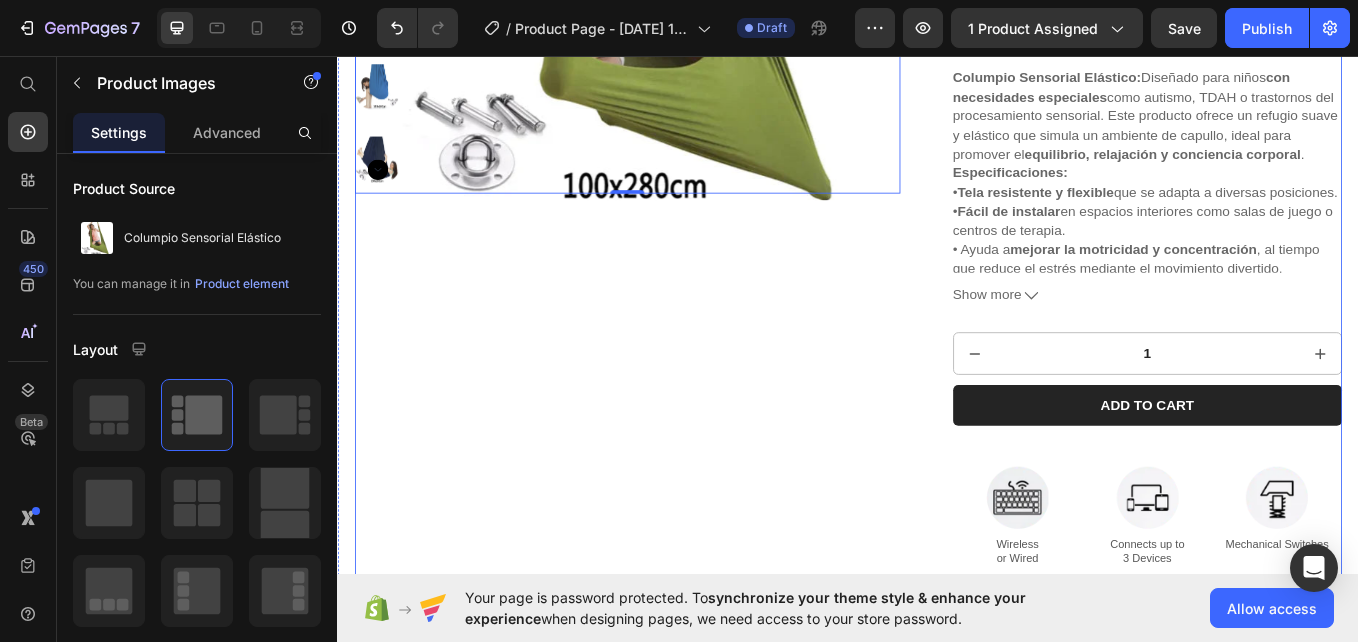 scroll, scrollTop: 504, scrollLeft: 0, axis: vertical 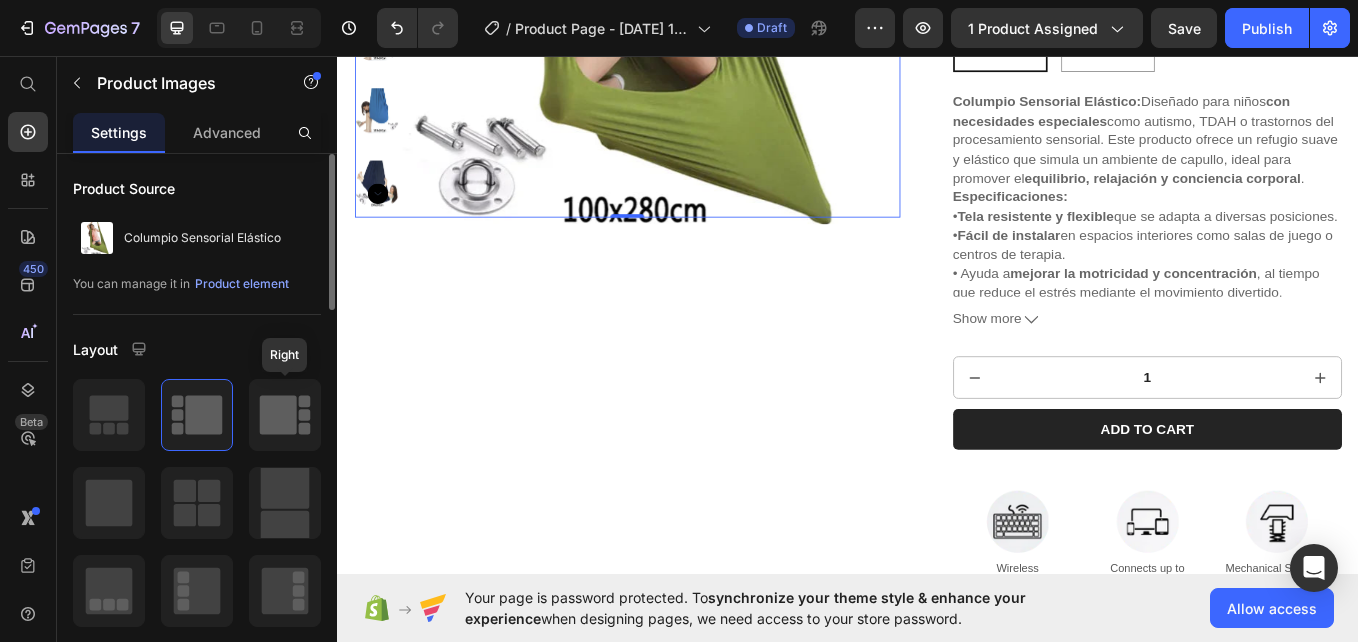 click 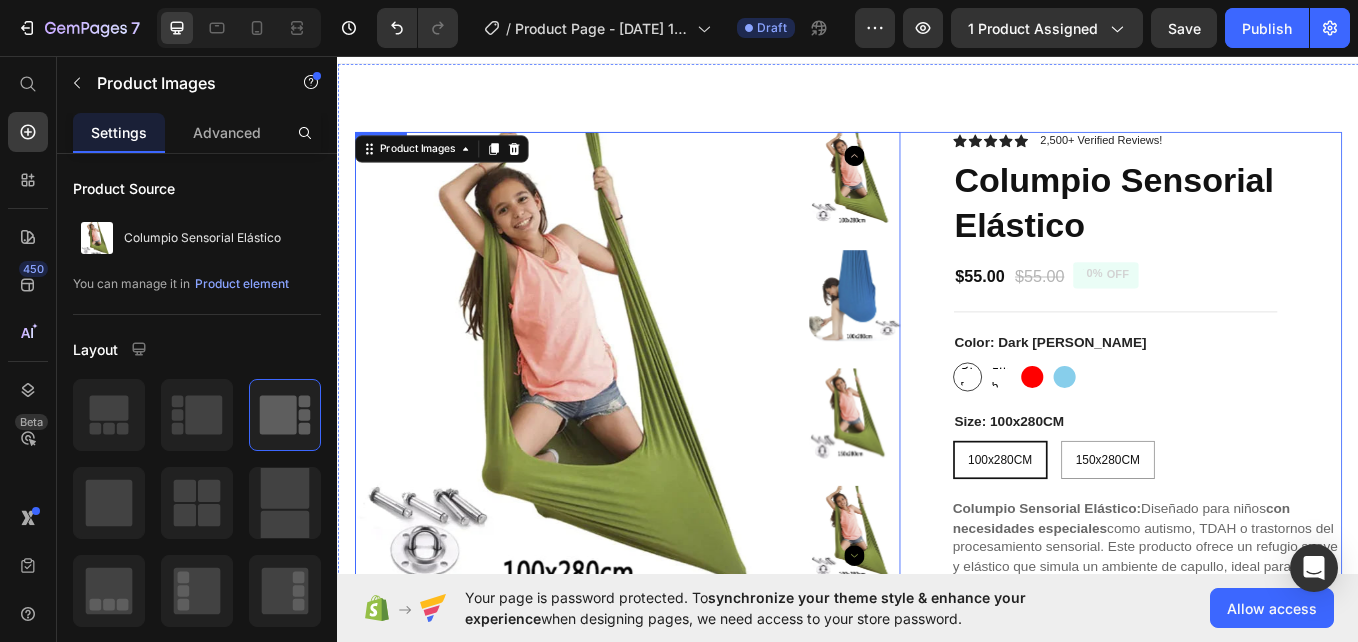 scroll, scrollTop: 25, scrollLeft: 0, axis: vertical 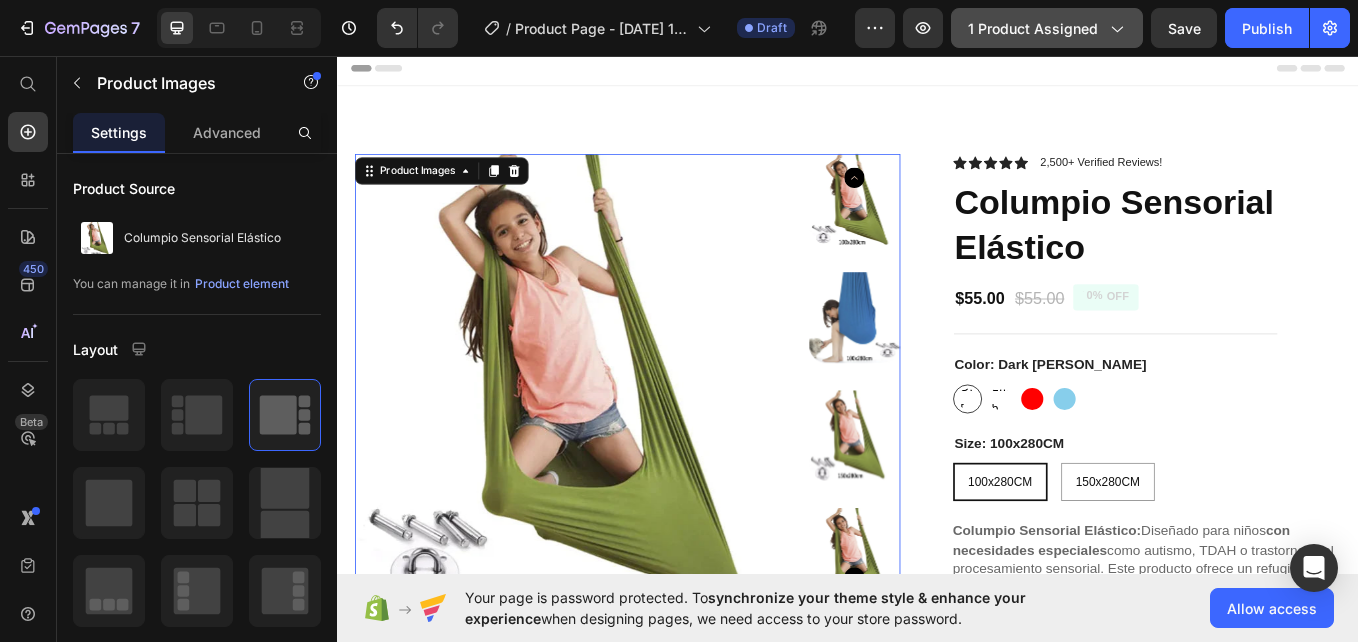 click 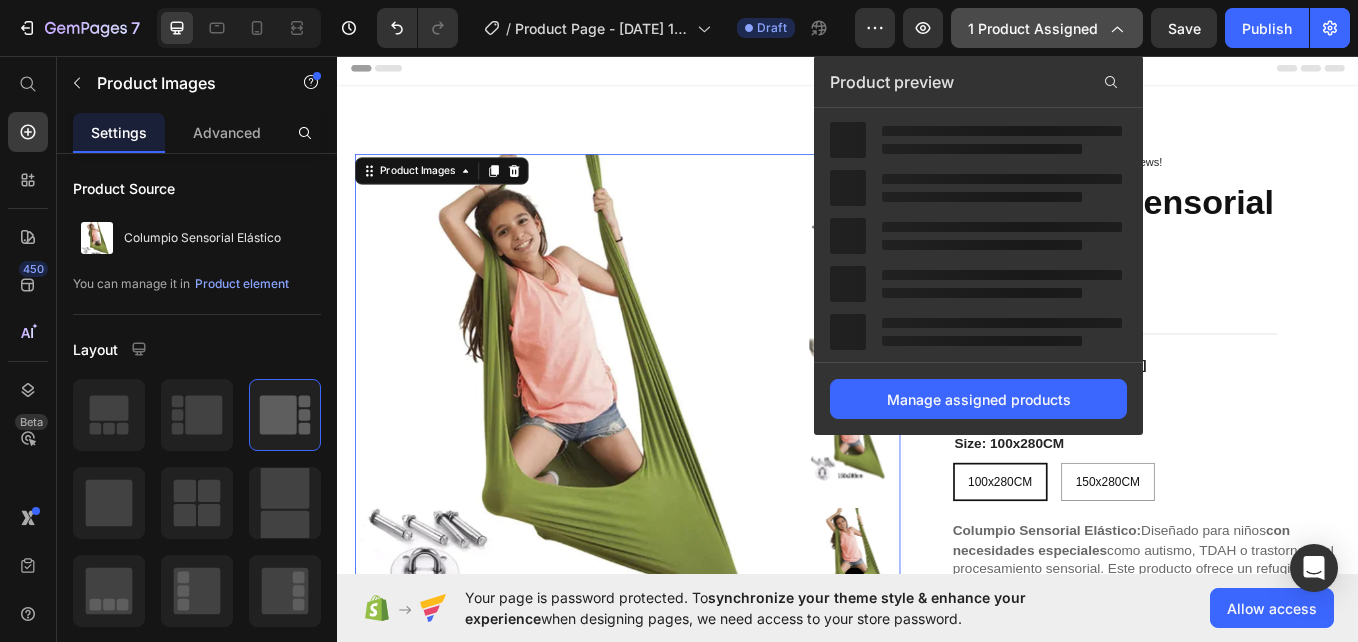 click 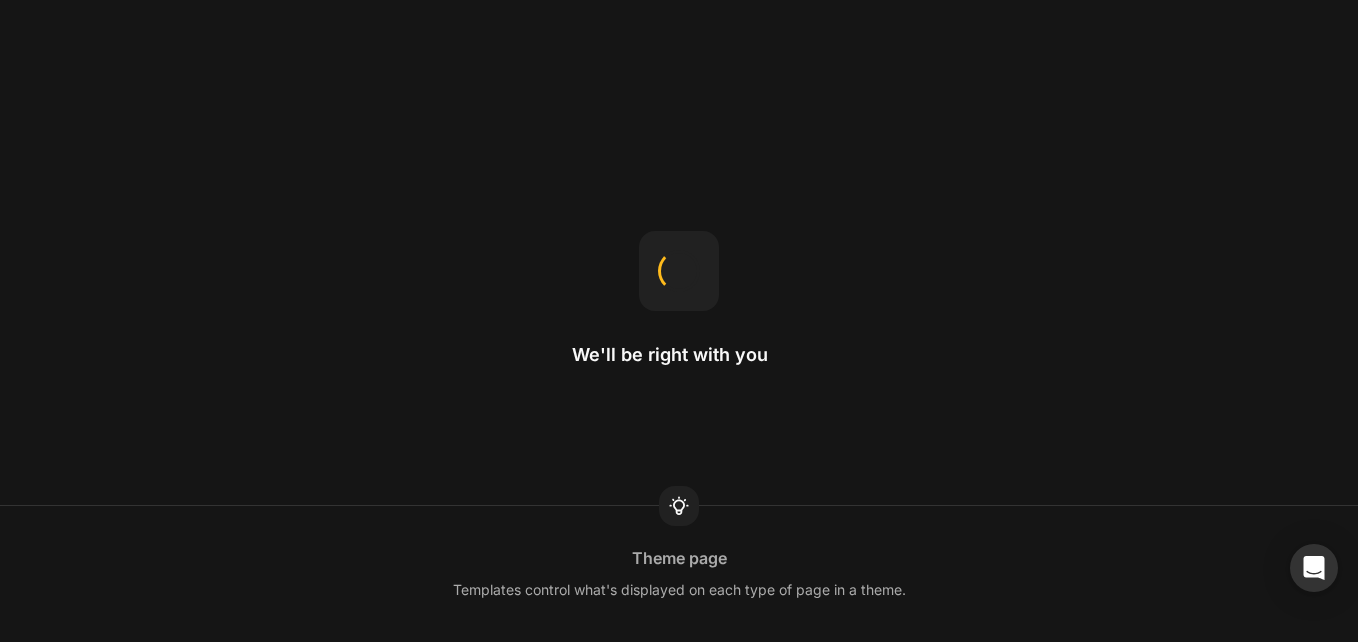 scroll, scrollTop: 0, scrollLeft: 0, axis: both 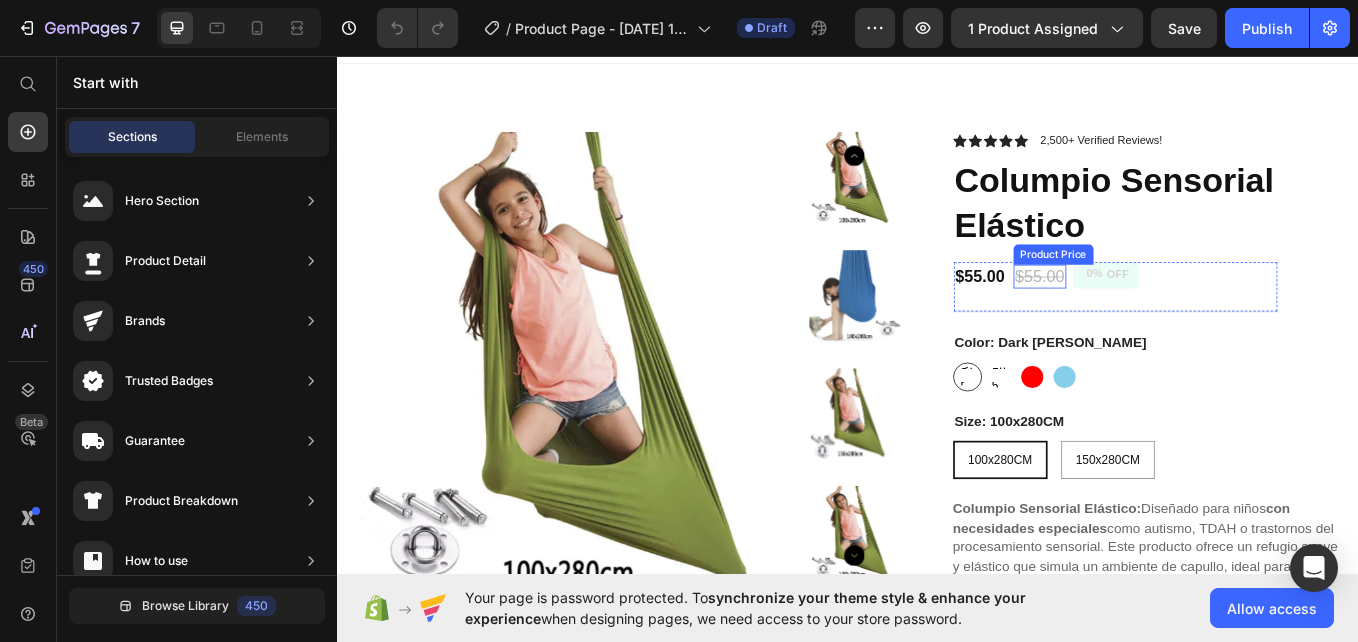 click on "$55.00" at bounding box center [1162, 315] 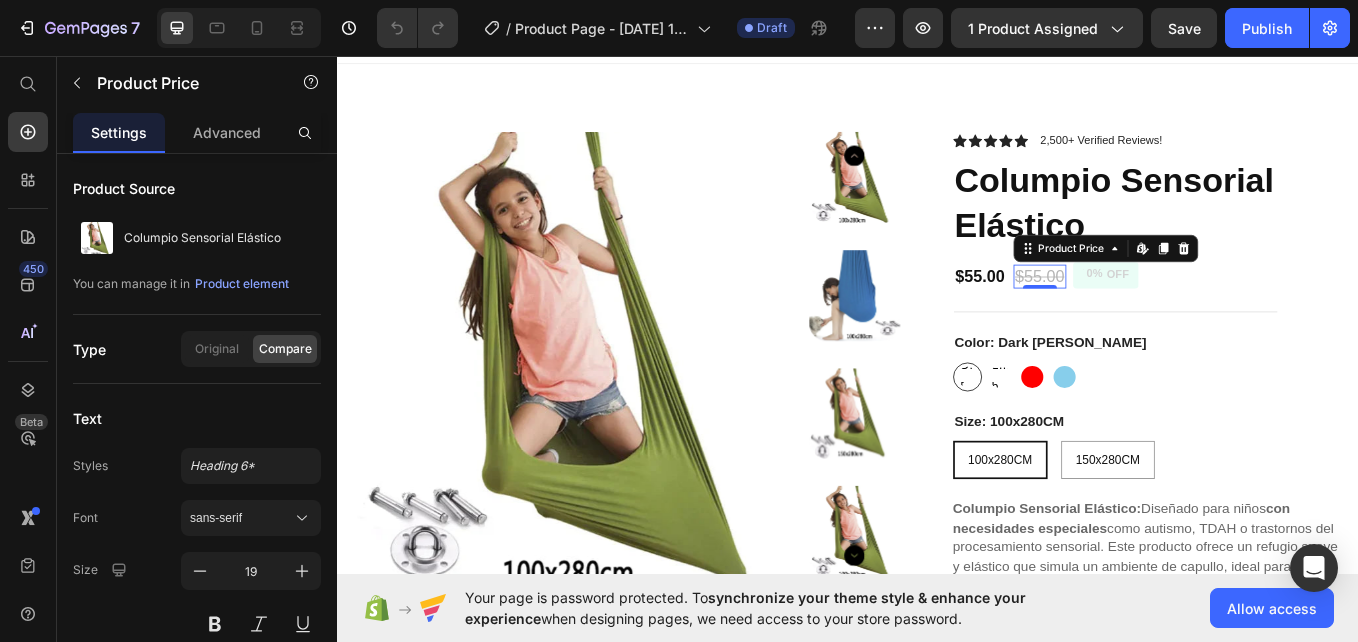 click on "$55.00" at bounding box center (1162, 315) 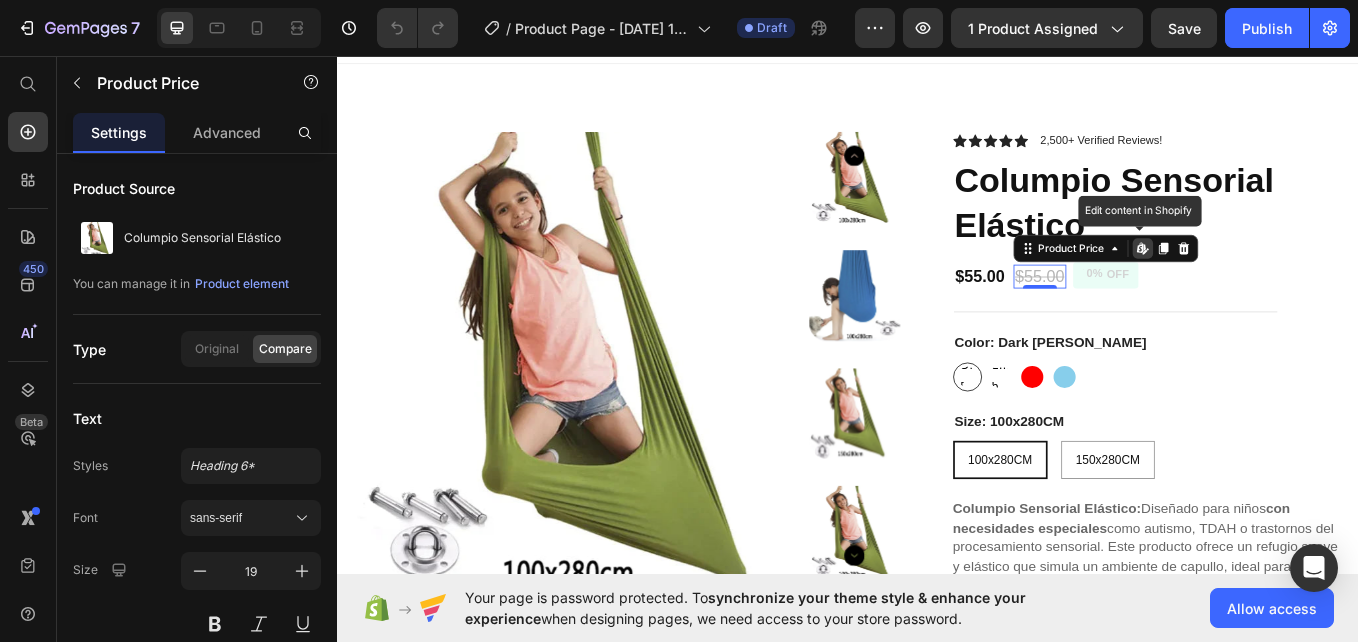 click on "$55.00" at bounding box center (1162, 315) 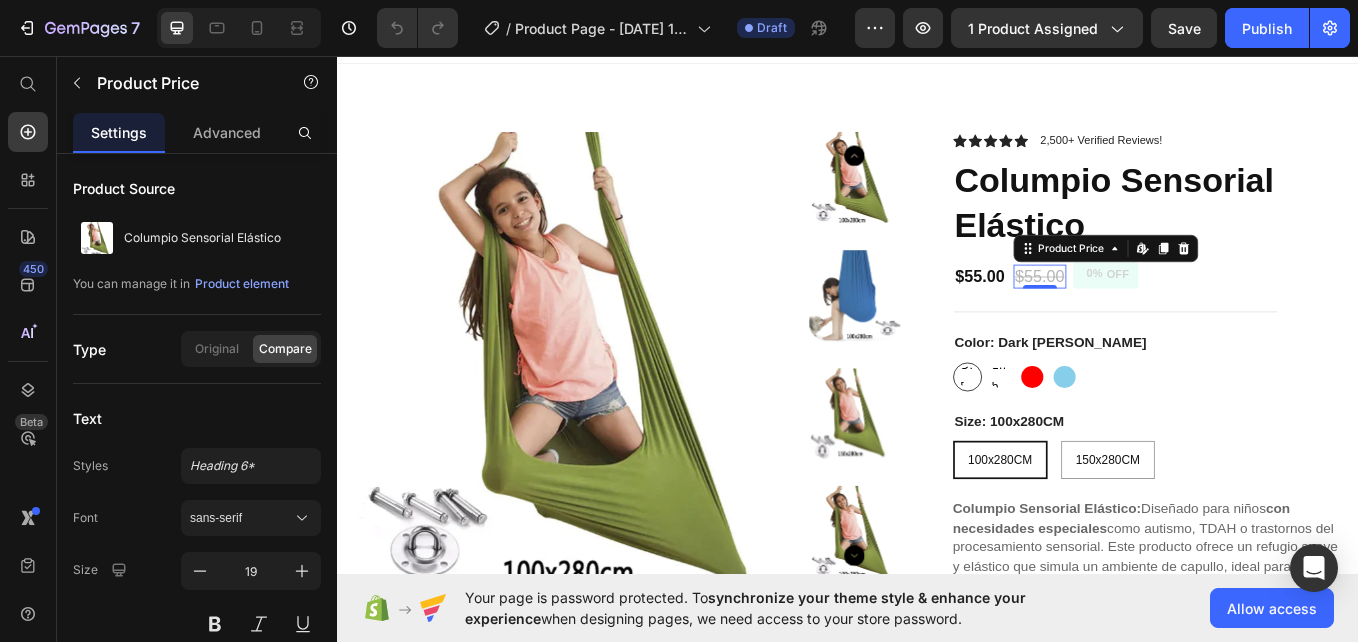 click on "$55.00" at bounding box center [1162, 315] 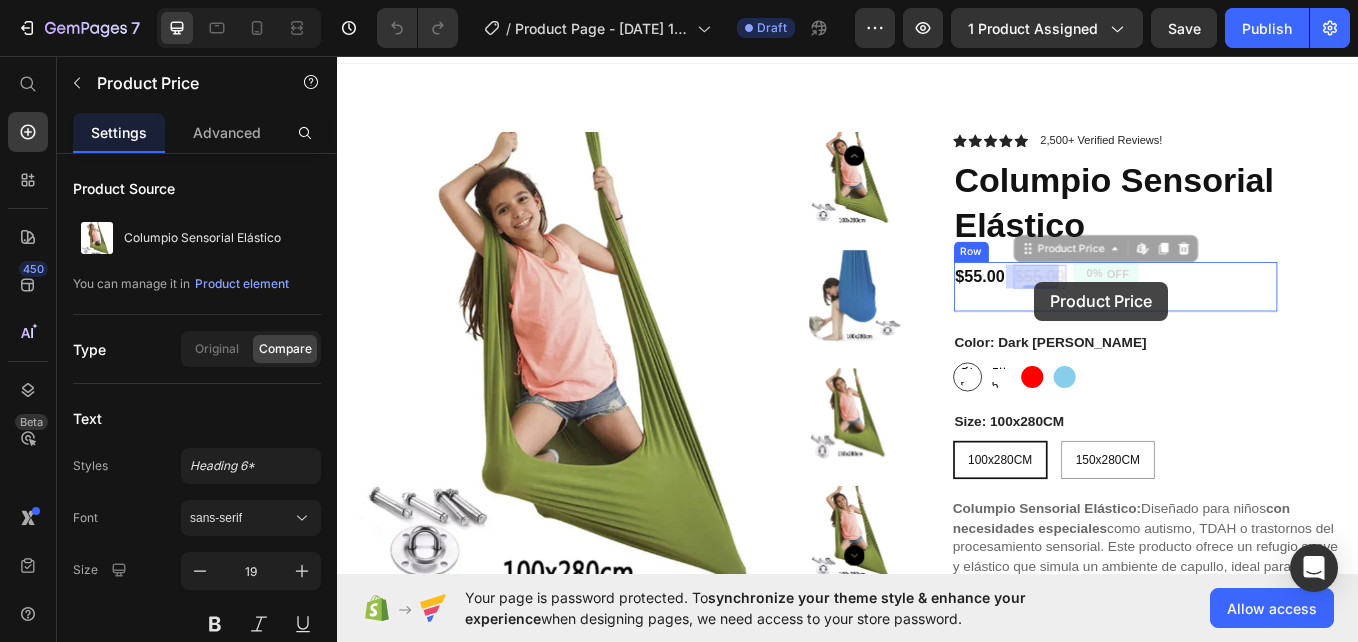 drag, startPoint x: 1182, startPoint y: 315, endPoint x: 1159, endPoint y: 320, distance: 23.537205 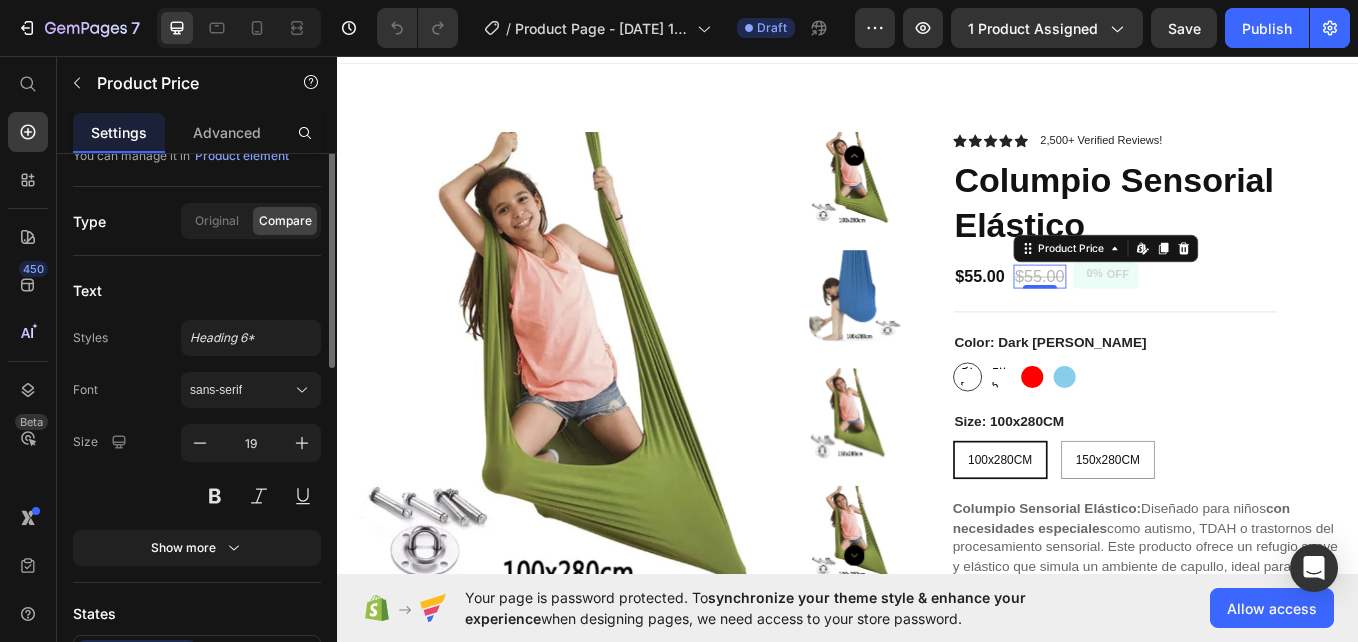 scroll, scrollTop: 0, scrollLeft: 0, axis: both 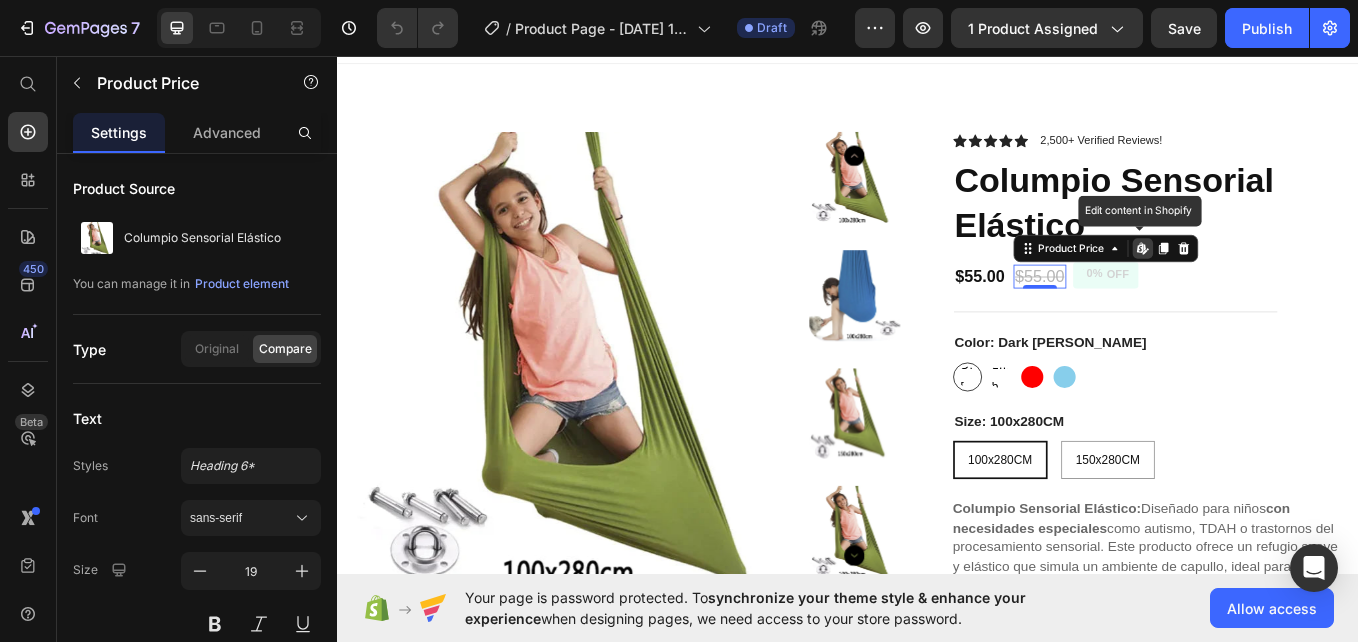 click 